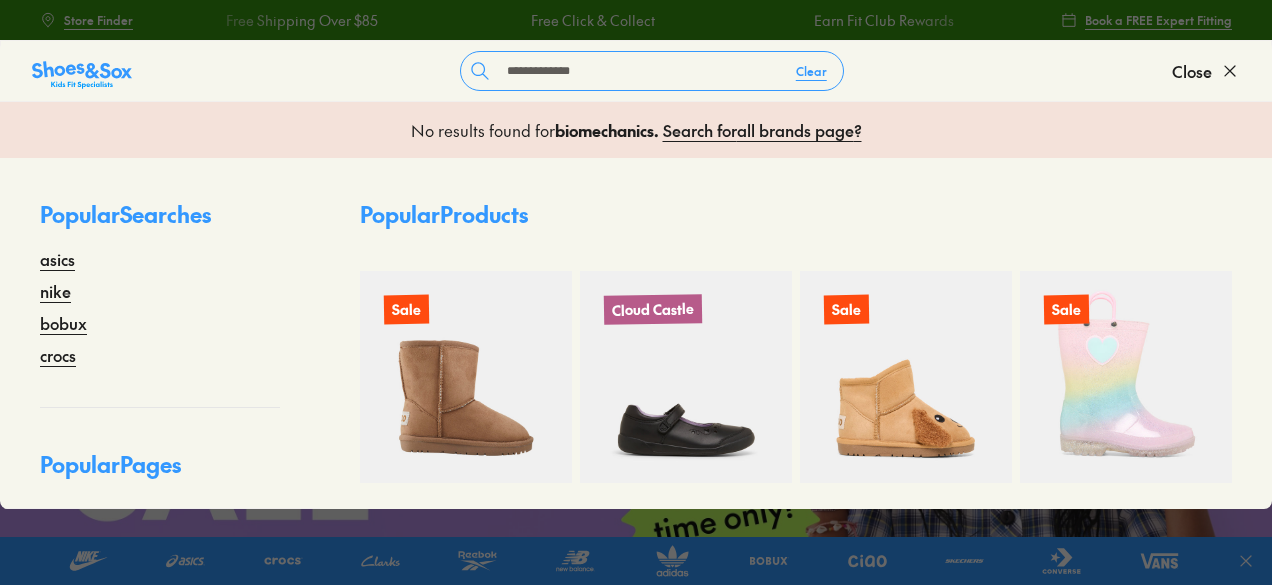 scroll, scrollTop: 0, scrollLeft: 0, axis: both 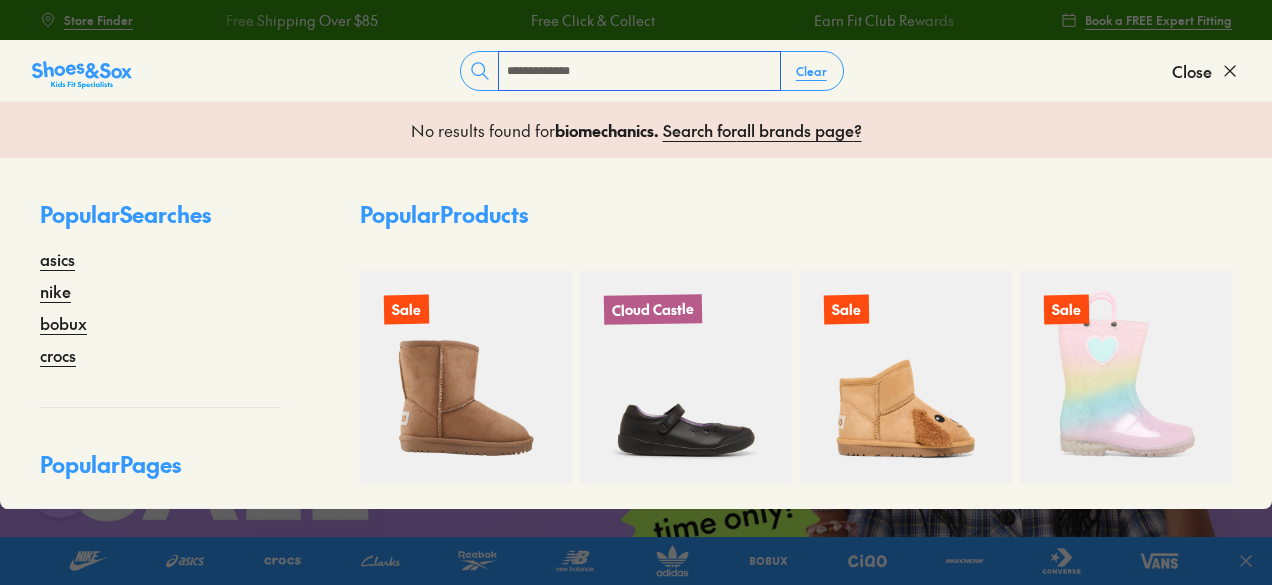 click on "**********" at bounding box center (639, 71) 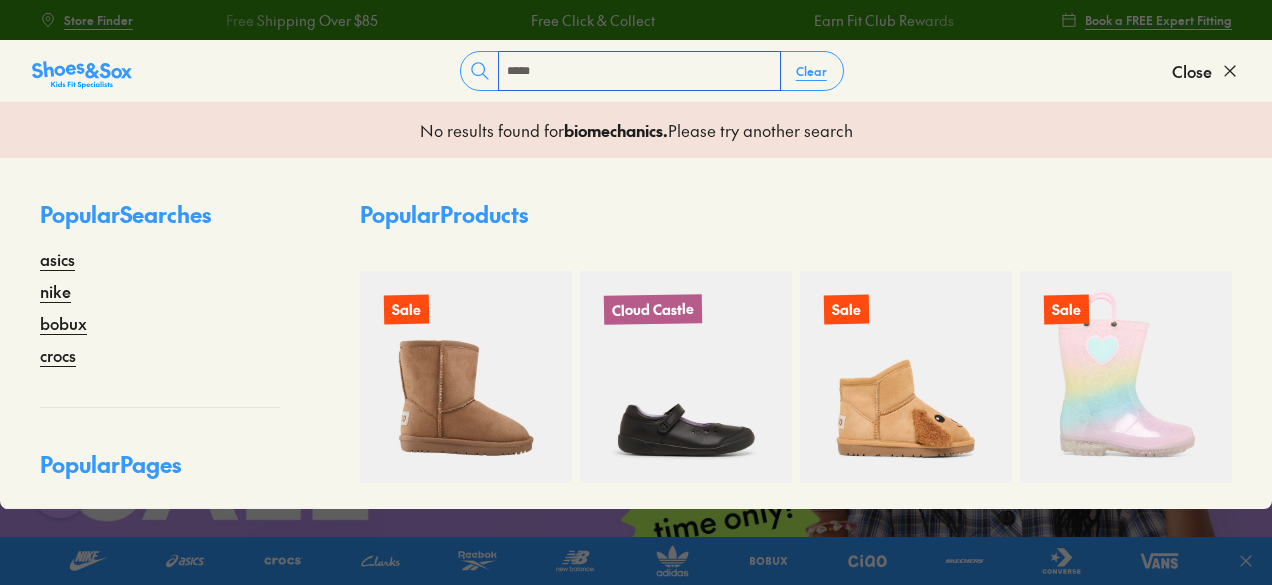 type on "*****" 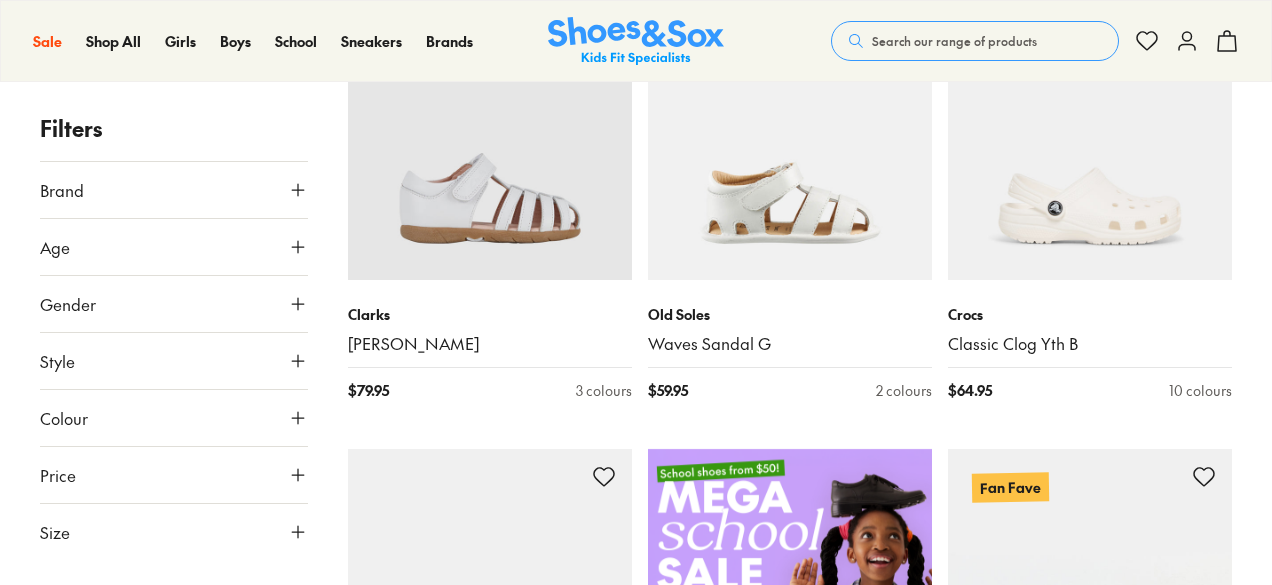 scroll, scrollTop: 300, scrollLeft: 0, axis: vertical 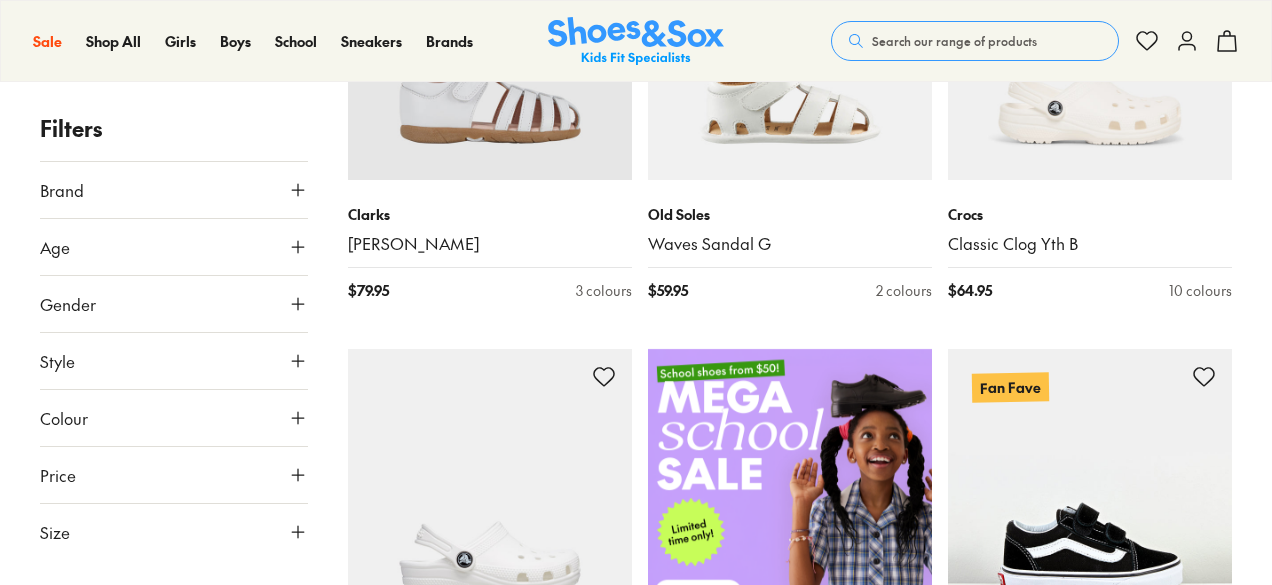 click 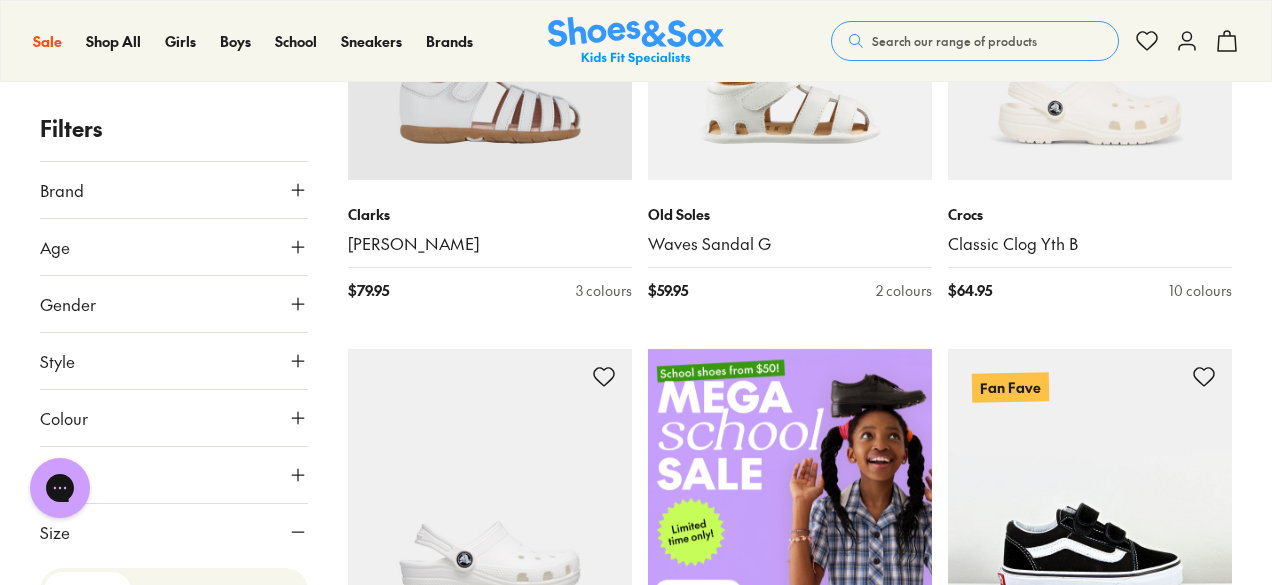 scroll, scrollTop: 0, scrollLeft: 0, axis: both 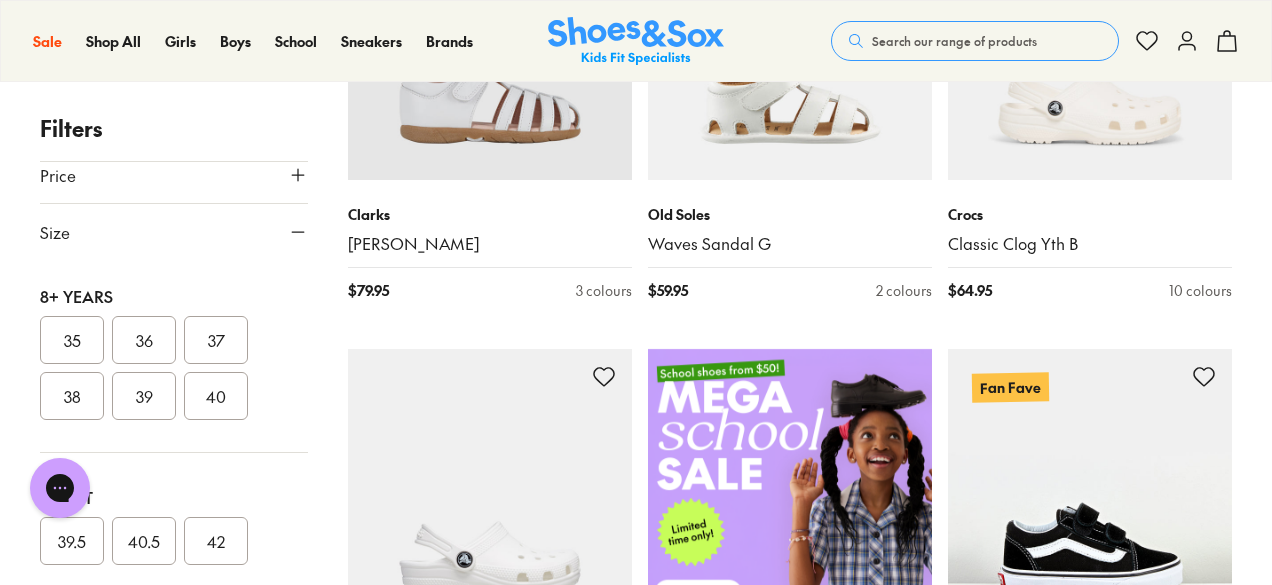 click on "39.5" at bounding box center [72, 541] 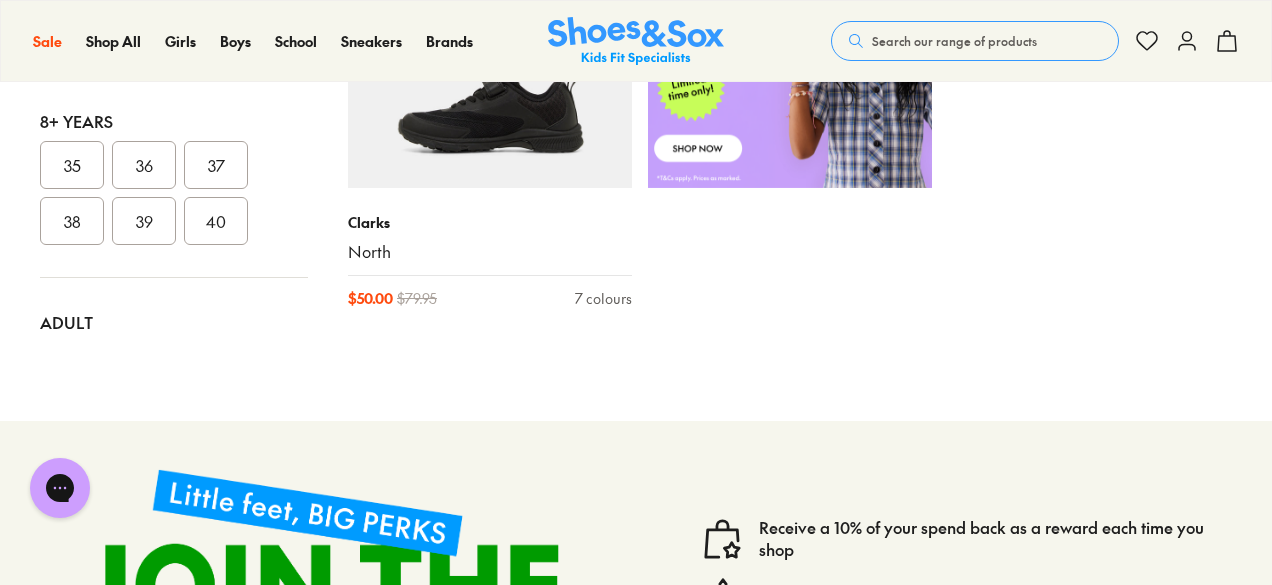 scroll, scrollTop: 756, scrollLeft: 0, axis: vertical 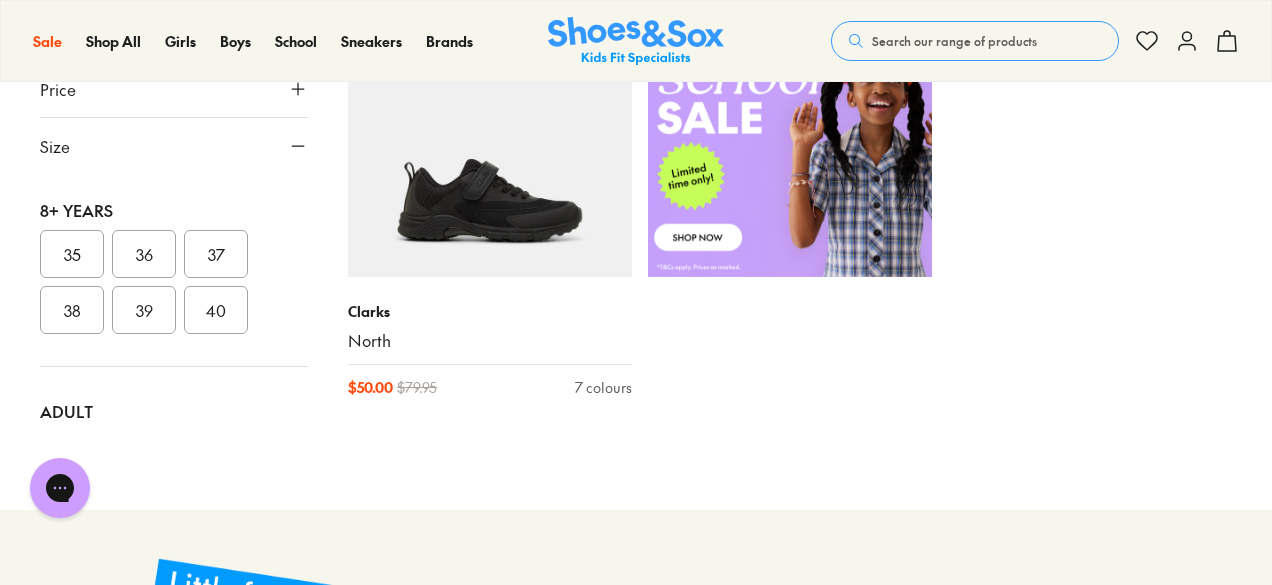 click on "40" at bounding box center [216, 310] 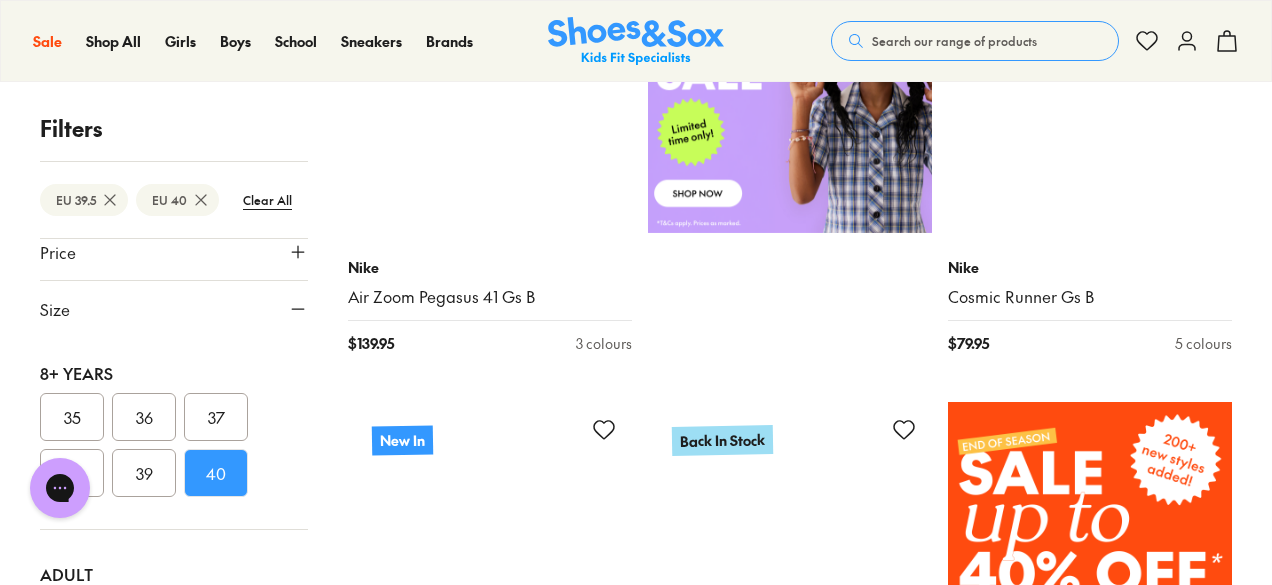 scroll, scrollTop: 1200, scrollLeft: 0, axis: vertical 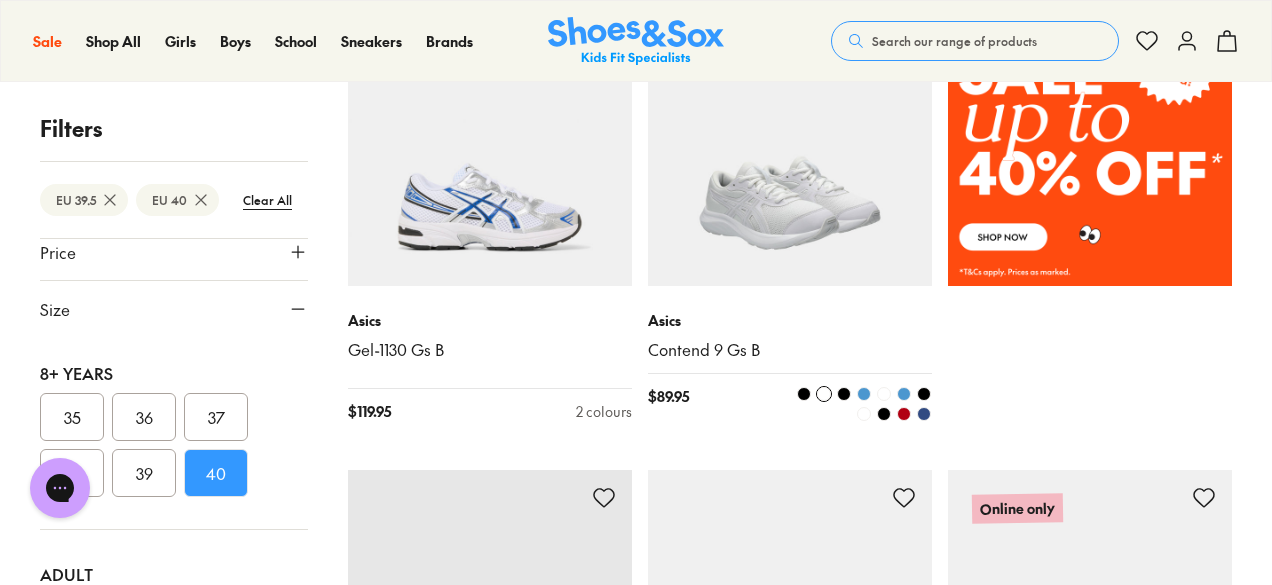 click at bounding box center [790, 144] 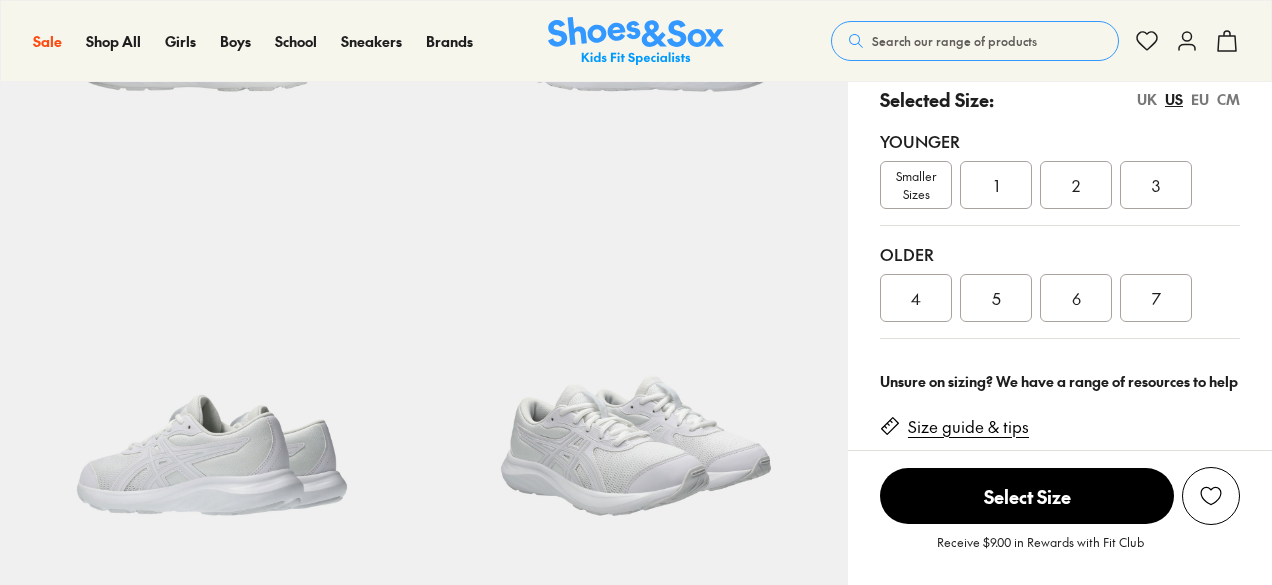 scroll, scrollTop: 400, scrollLeft: 0, axis: vertical 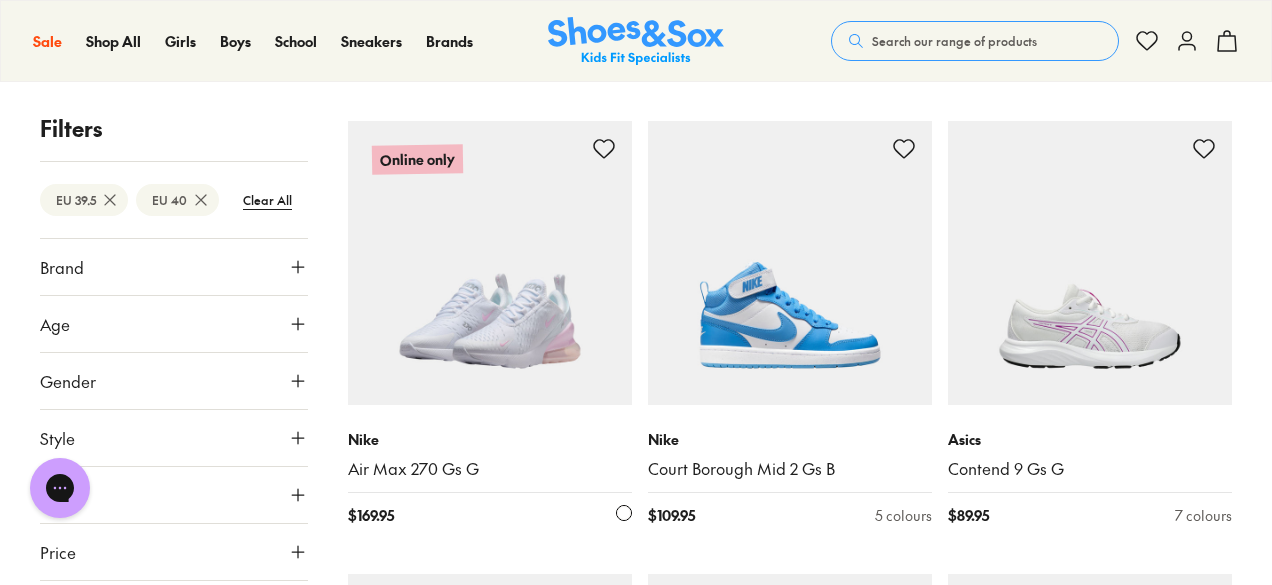 click at bounding box center [490, 263] 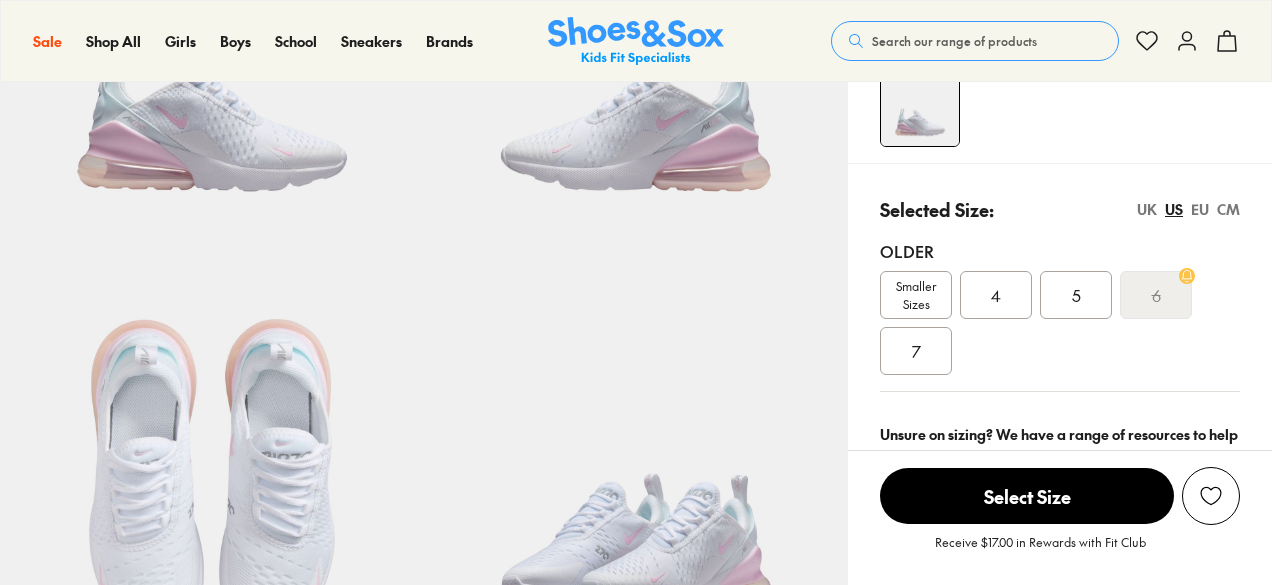 scroll, scrollTop: 300, scrollLeft: 0, axis: vertical 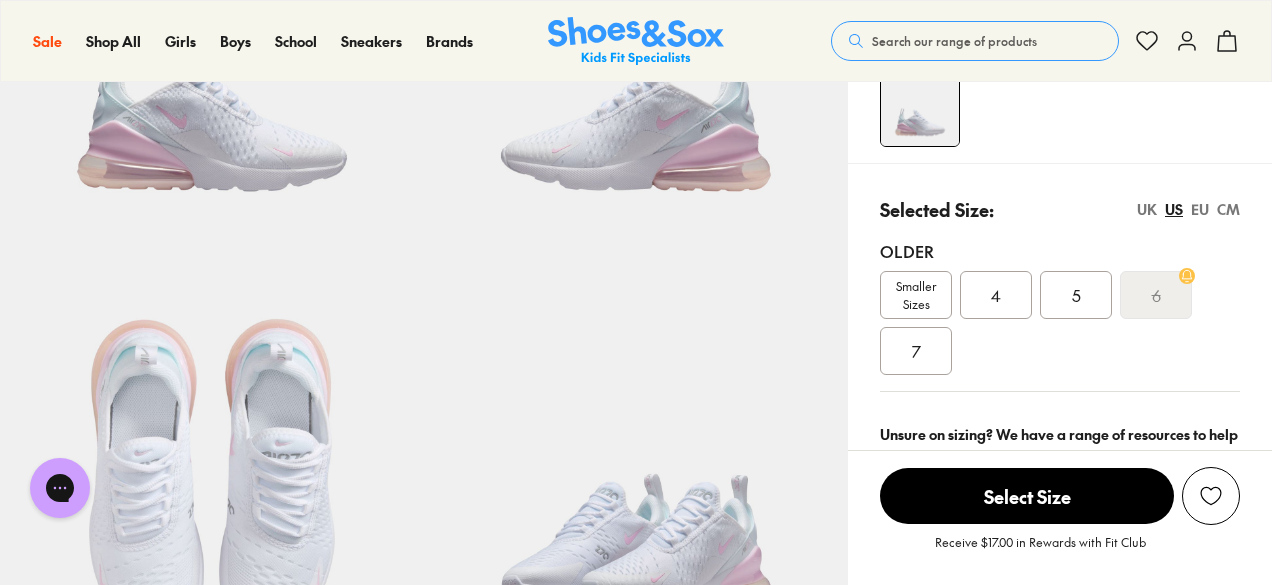 select on "*" 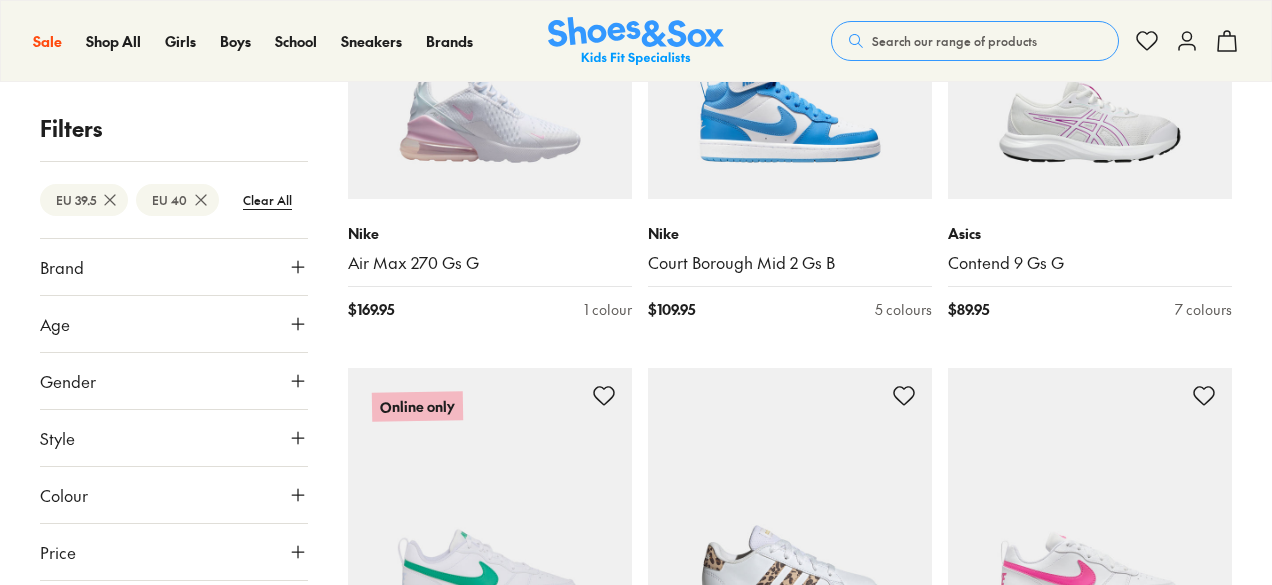 scroll, scrollTop: 2288, scrollLeft: 0, axis: vertical 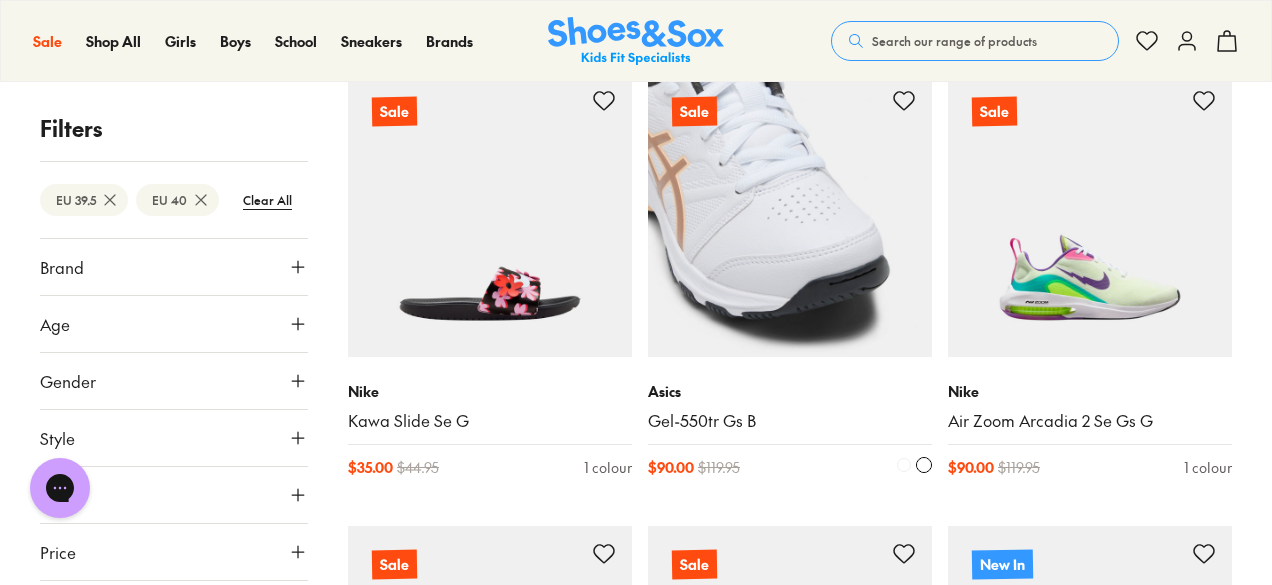 click at bounding box center (790, 215) 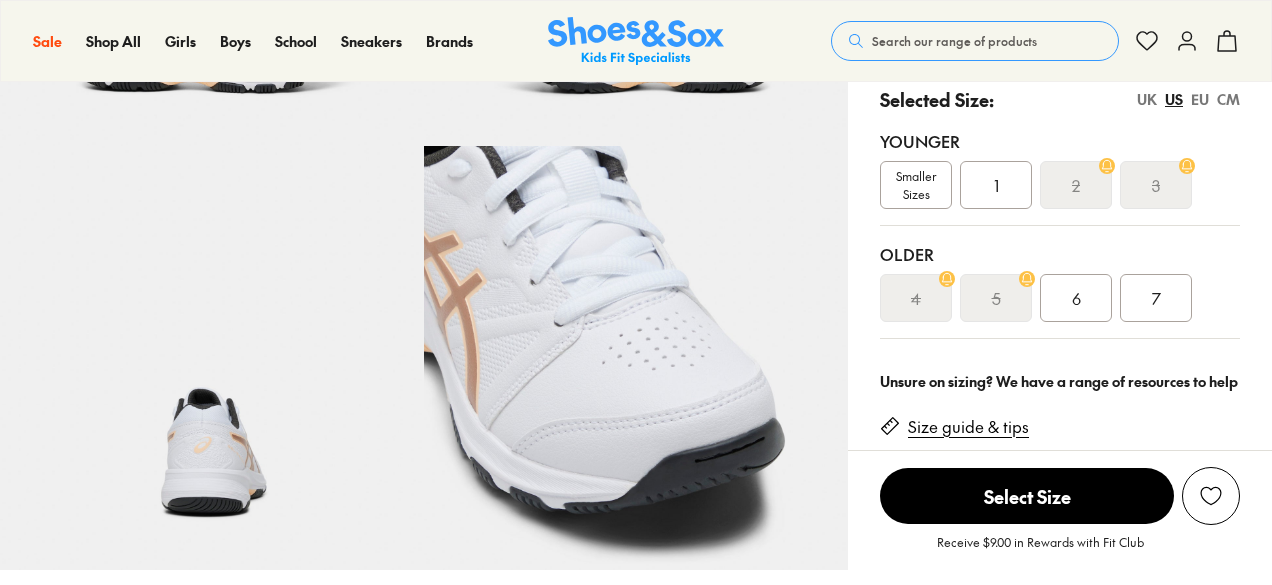 click on "6" at bounding box center (1076, 298) 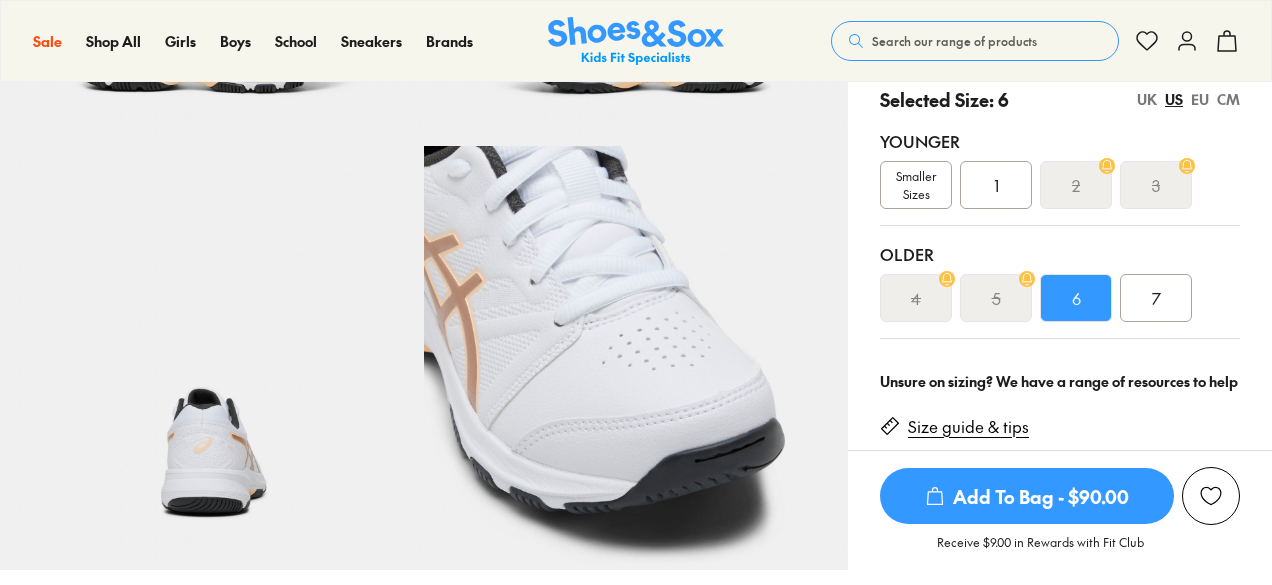 scroll, scrollTop: 400, scrollLeft: 0, axis: vertical 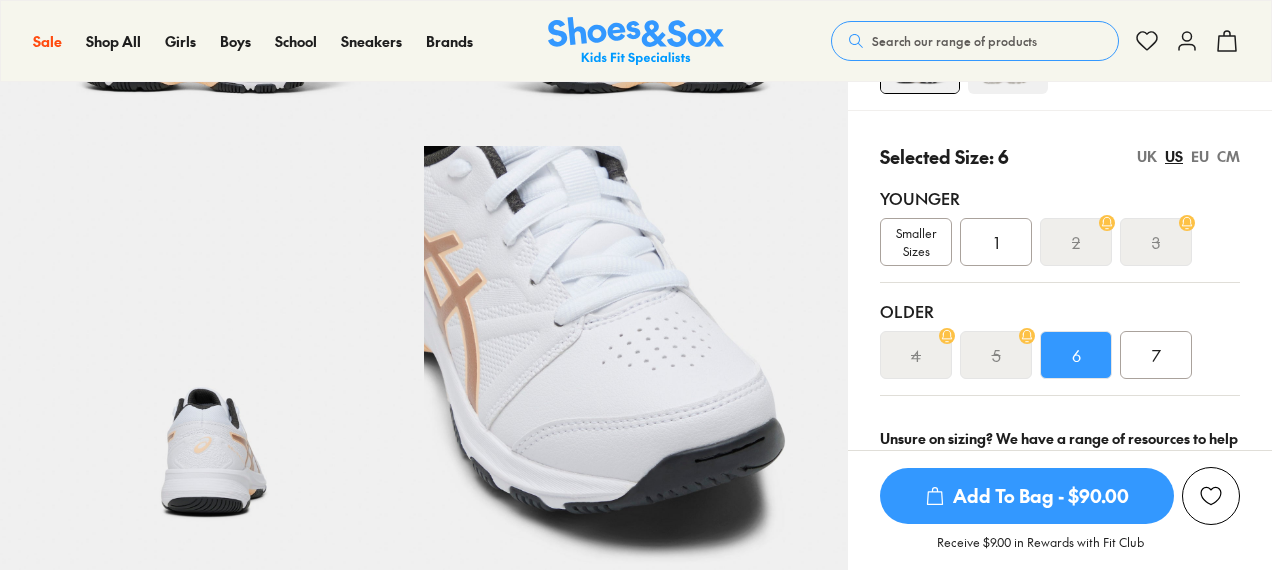 select on "*" 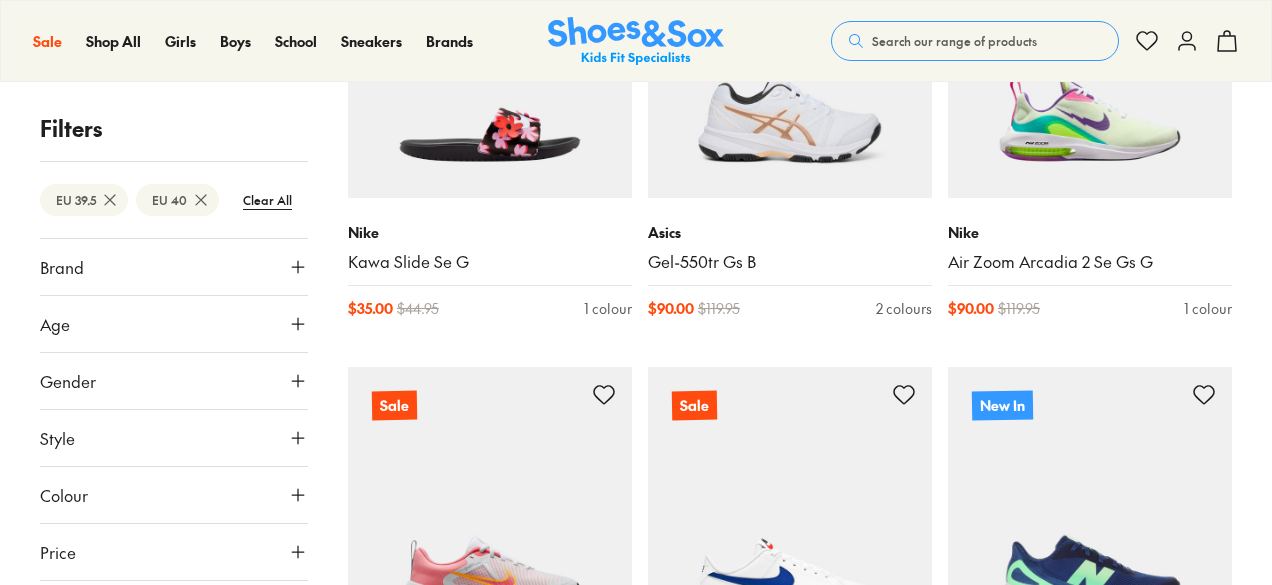 scroll, scrollTop: 3552, scrollLeft: 0, axis: vertical 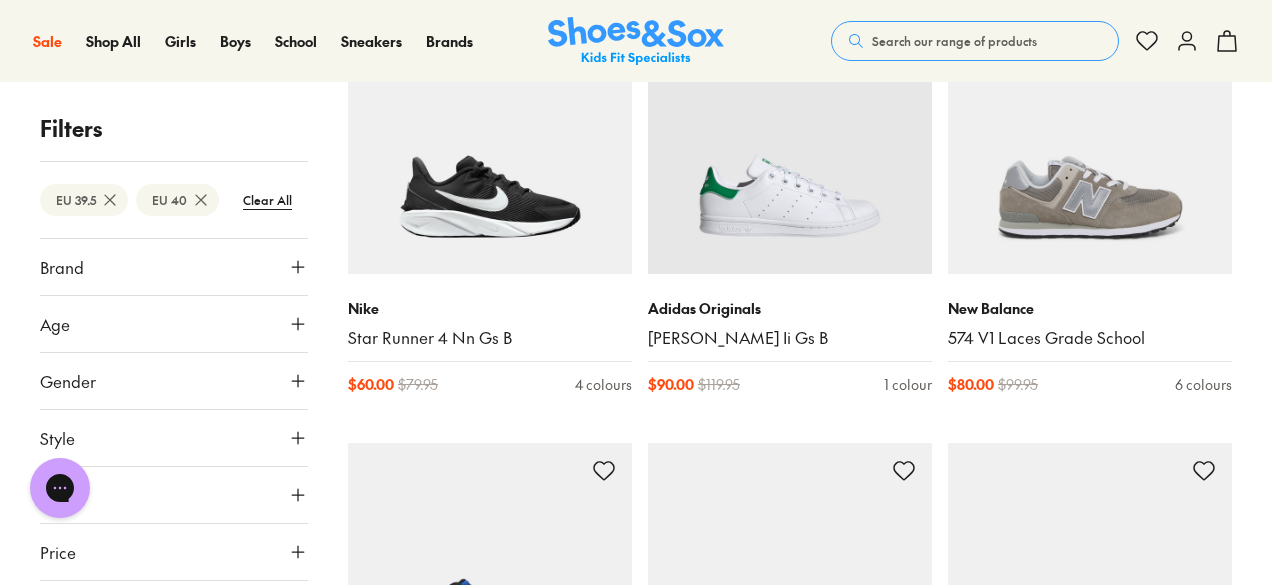 click on "Search our range of products" at bounding box center (954, 41) 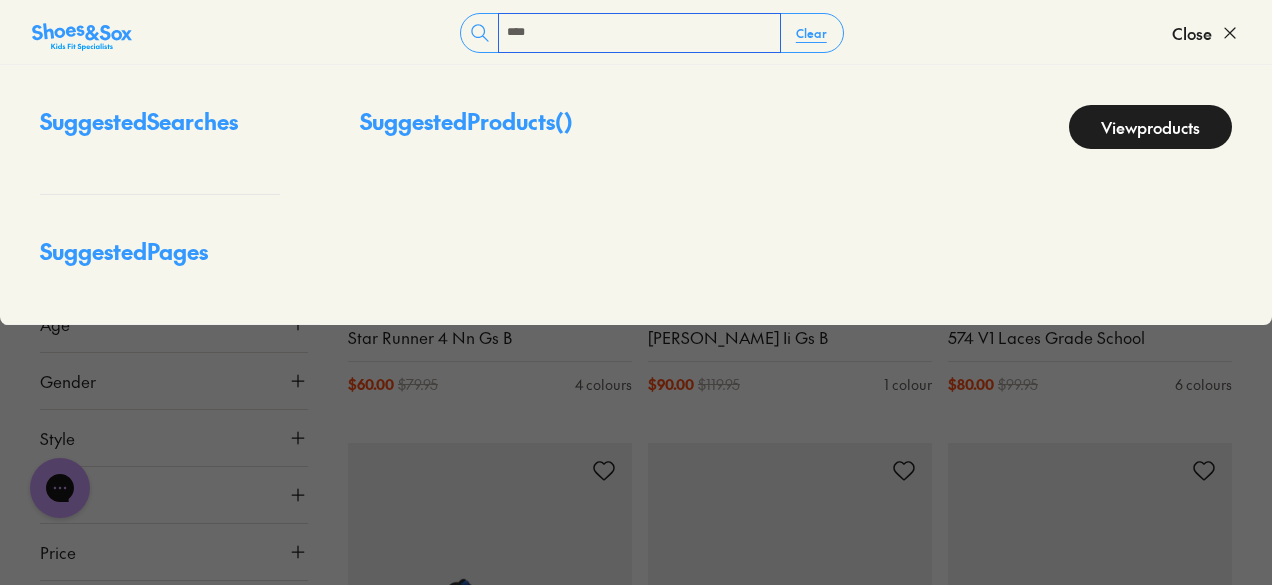 type on "****" 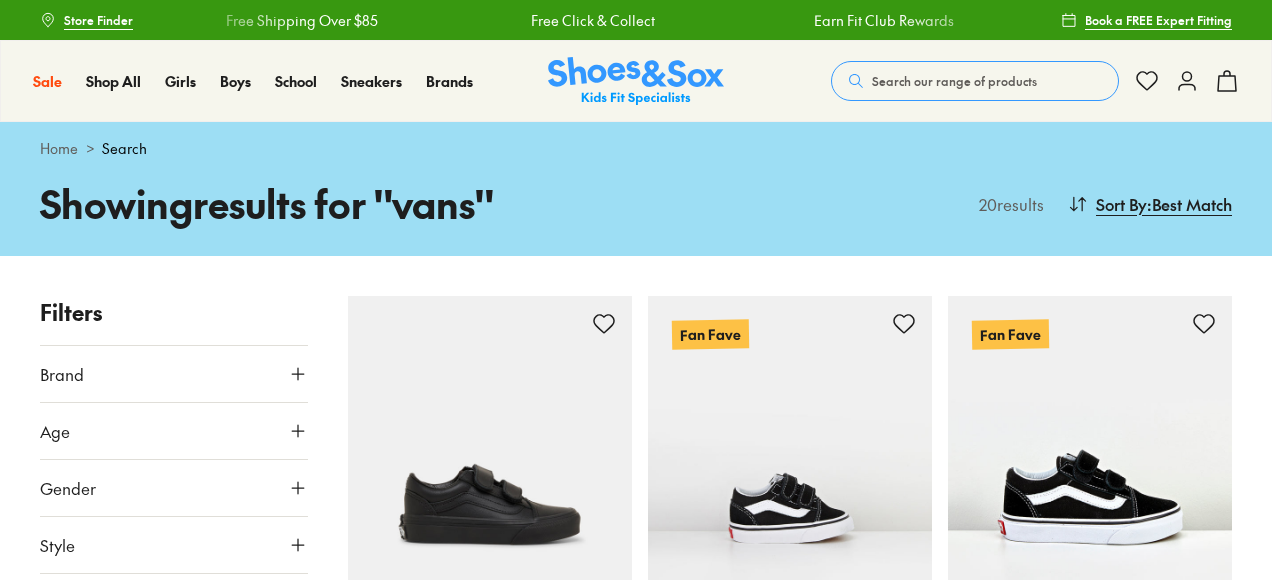 scroll, scrollTop: 300, scrollLeft: 0, axis: vertical 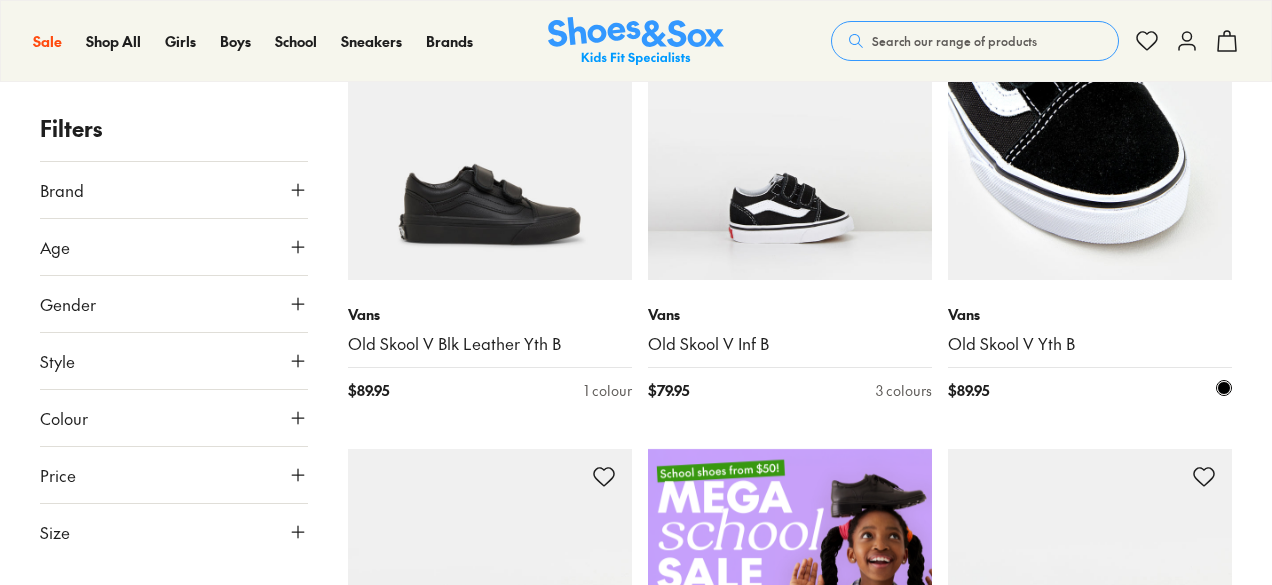 click at bounding box center (1090, 138) 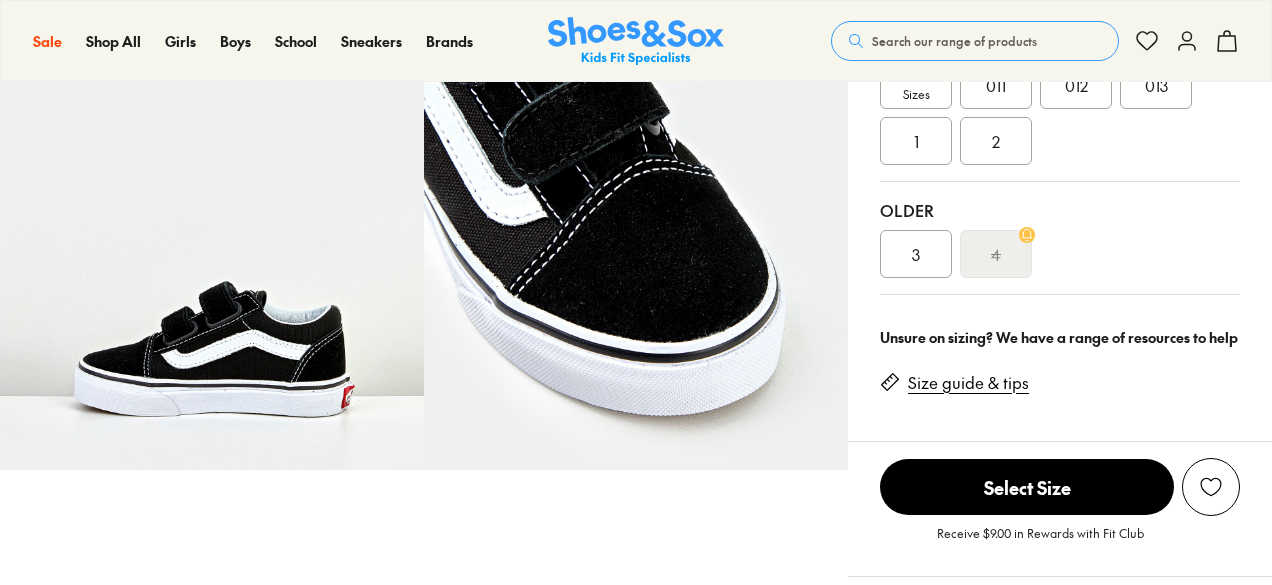scroll, scrollTop: 500, scrollLeft: 0, axis: vertical 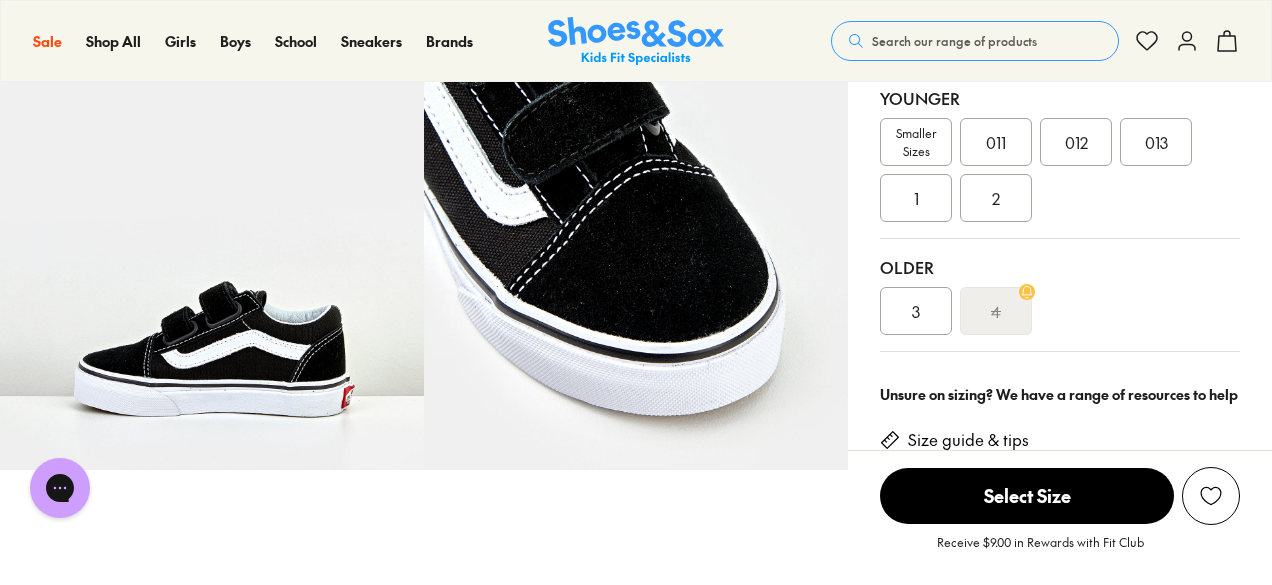 select on "*" 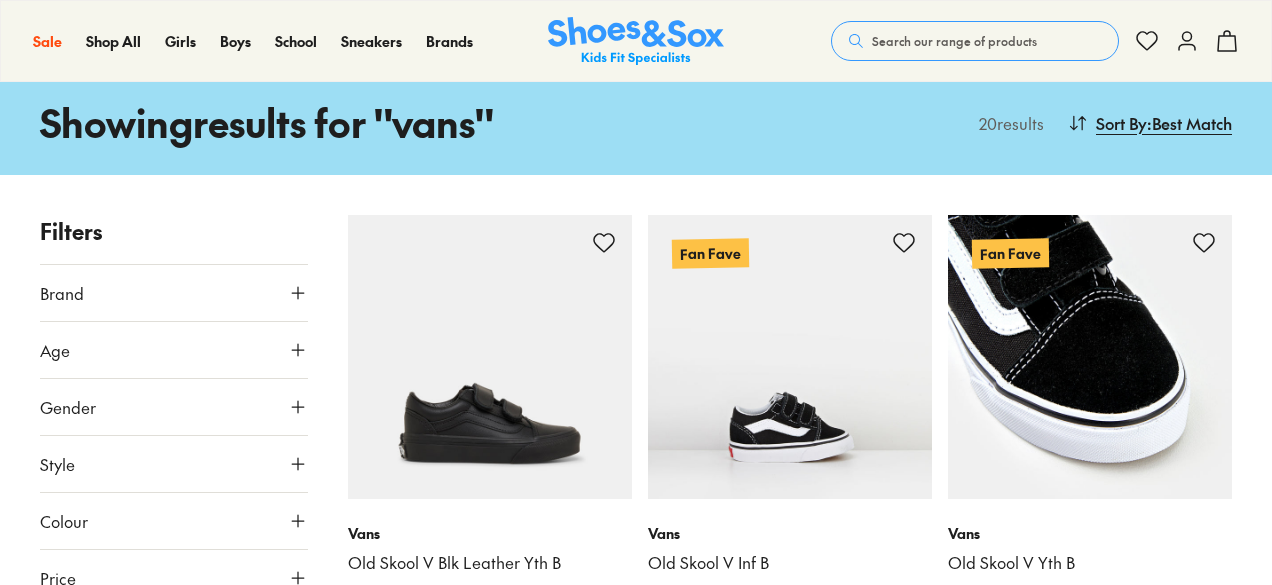 scroll, scrollTop: 481, scrollLeft: 0, axis: vertical 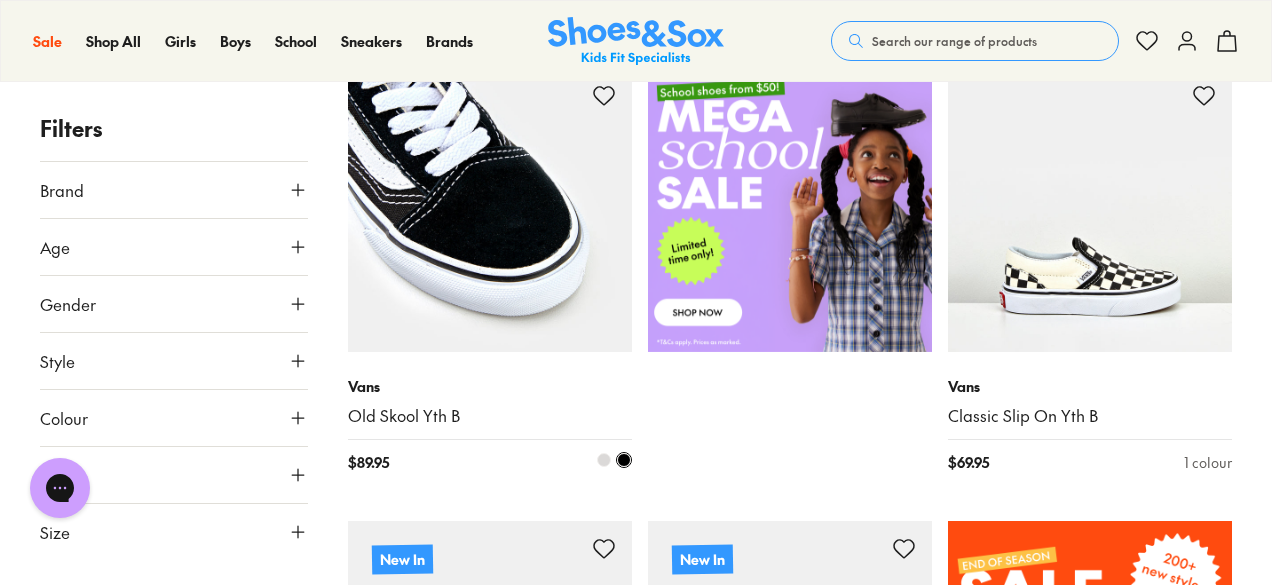 click at bounding box center [490, 210] 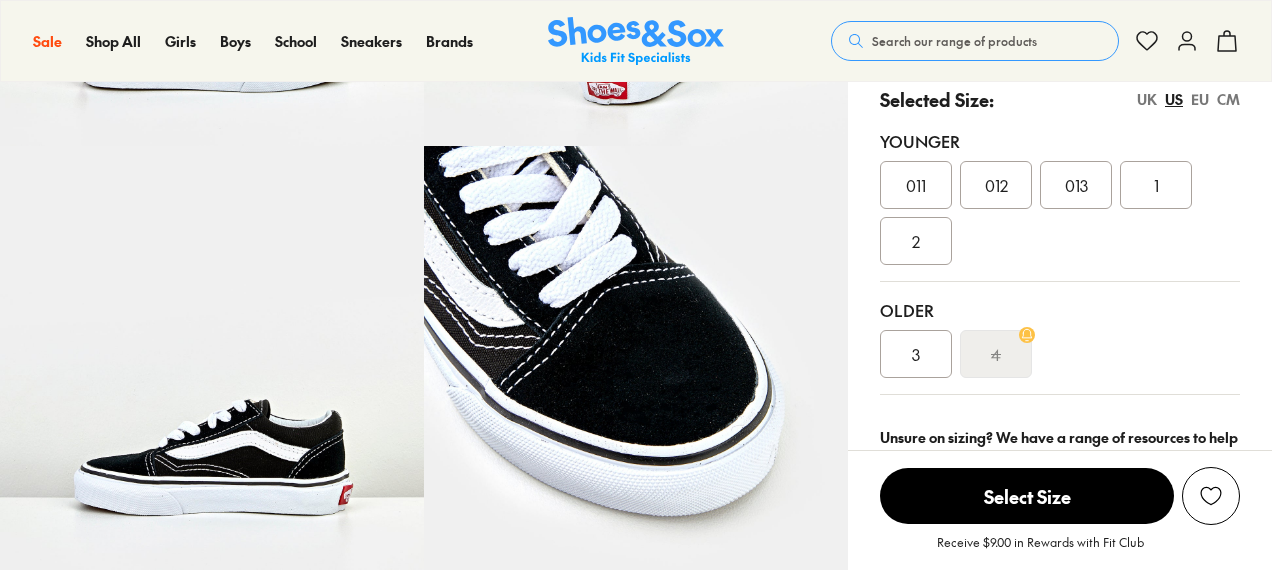 scroll, scrollTop: 400, scrollLeft: 0, axis: vertical 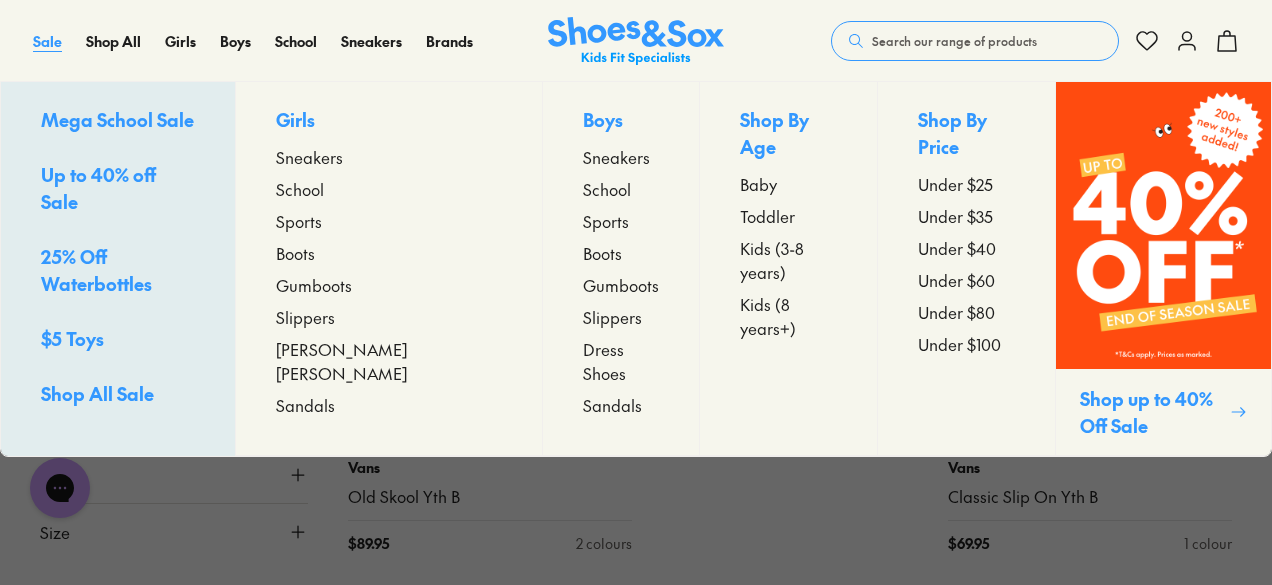 click on "Sale" at bounding box center (47, 41) 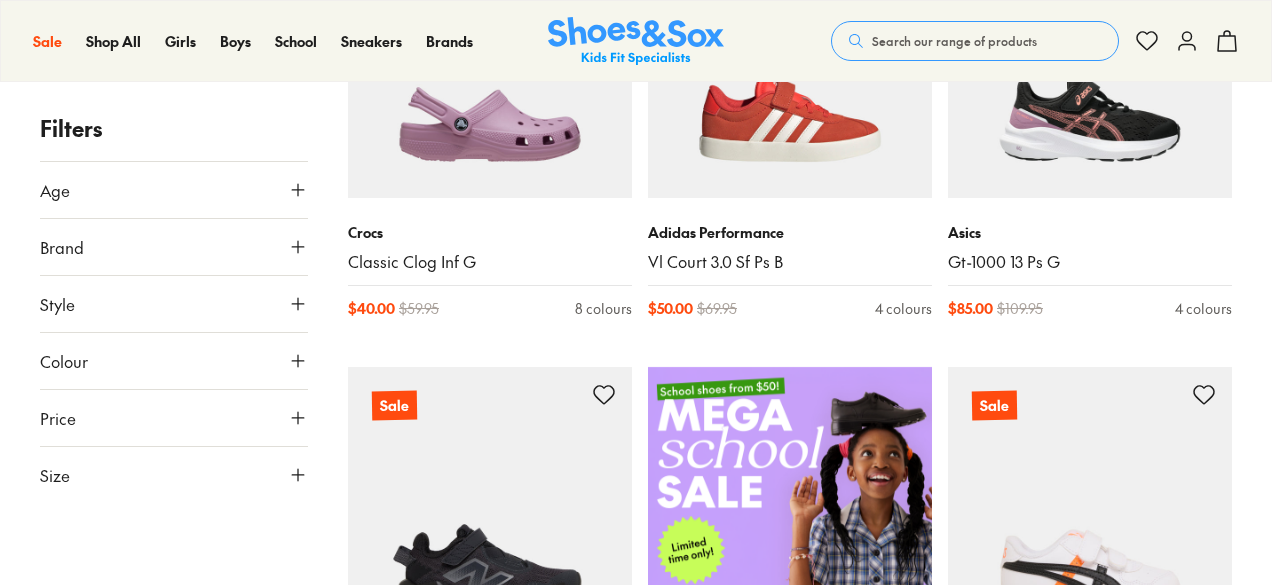 scroll, scrollTop: 0, scrollLeft: 0, axis: both 